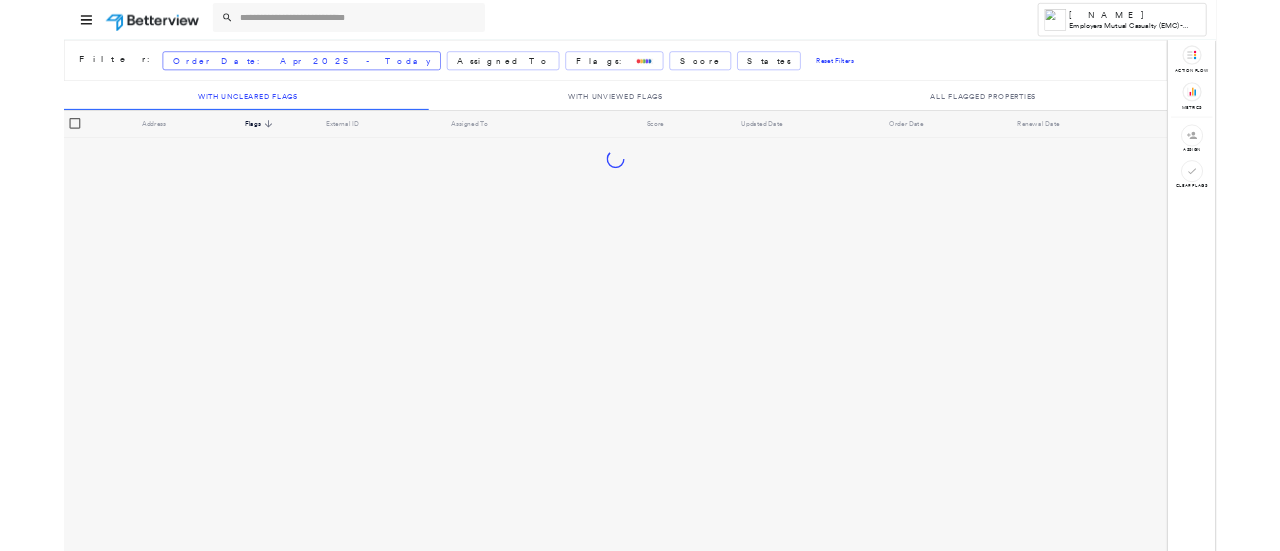 scroll, scrollTop: 0, scrollLeft: 0, axis: both 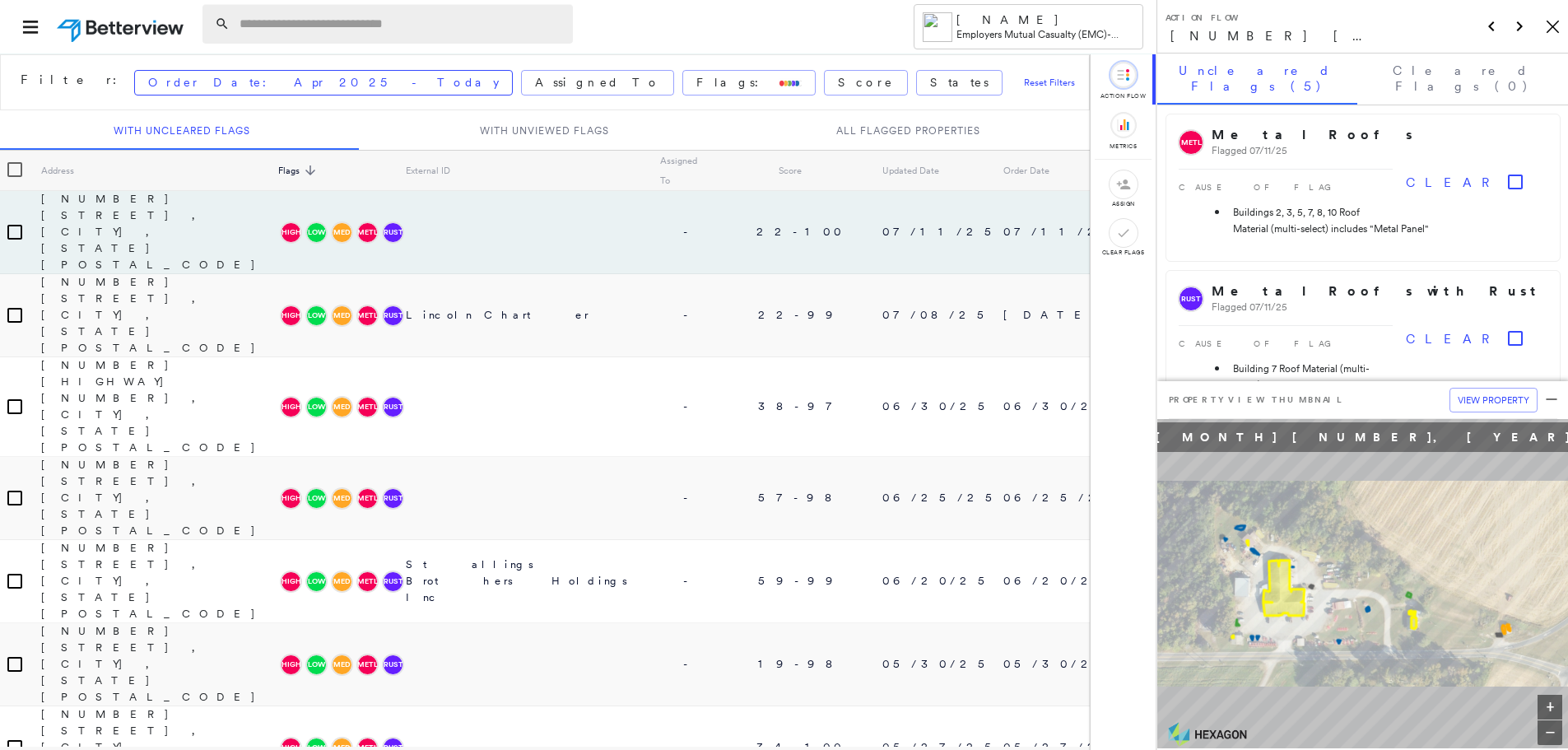 click at bounding box center (401, 24) 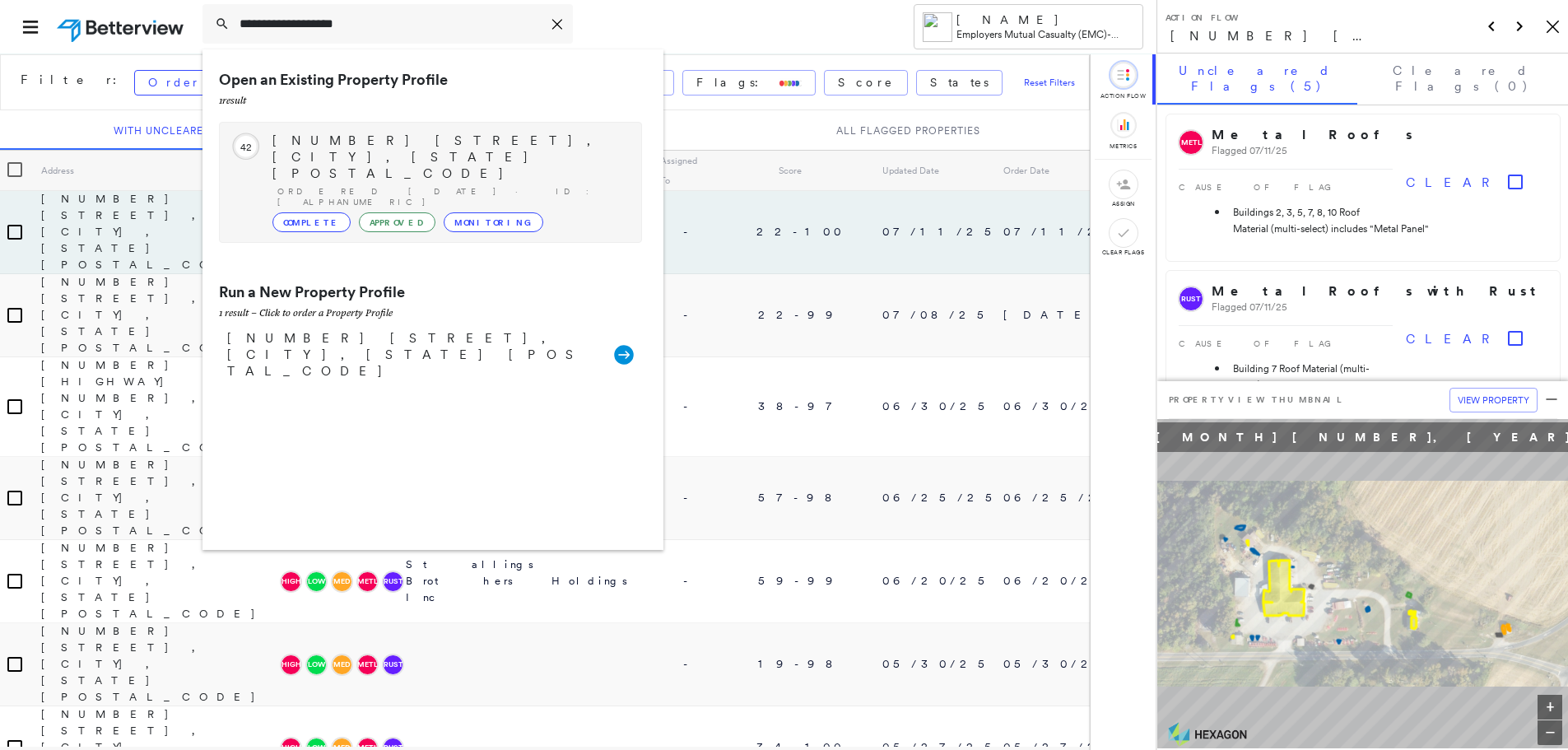 type on "**********" 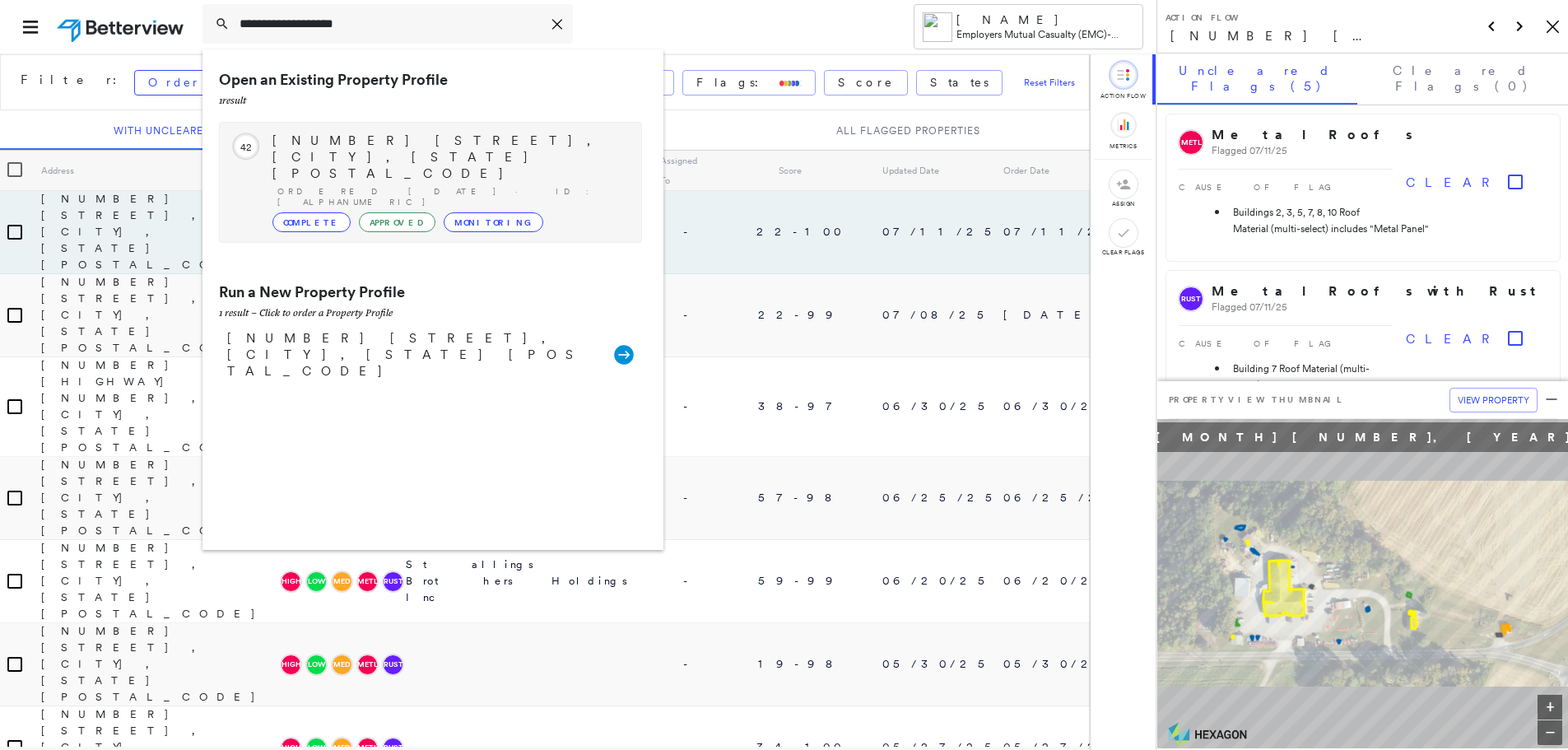 click on "Monitoring" at bounding box center [493, 222] 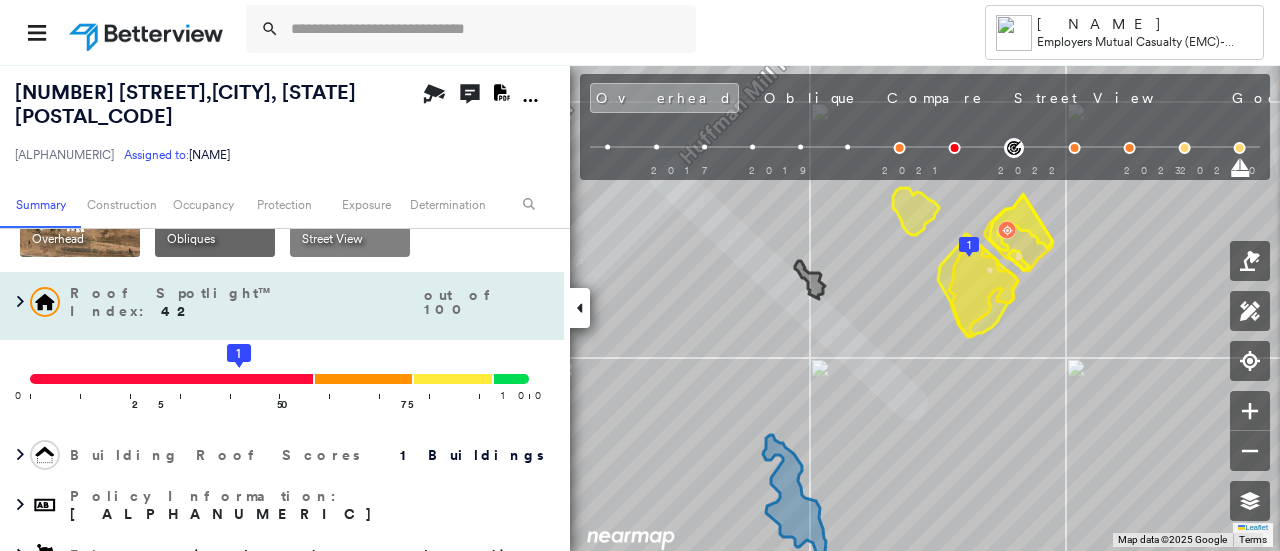 scroll, scrollTop: 200, scrollLeft: 0, axis: vertical 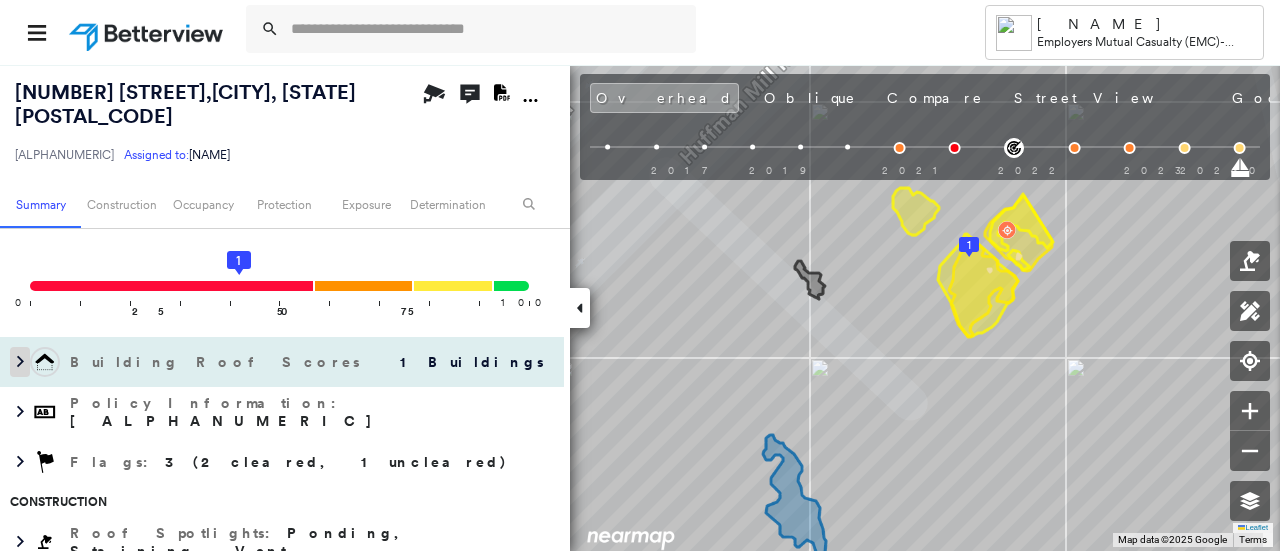 click 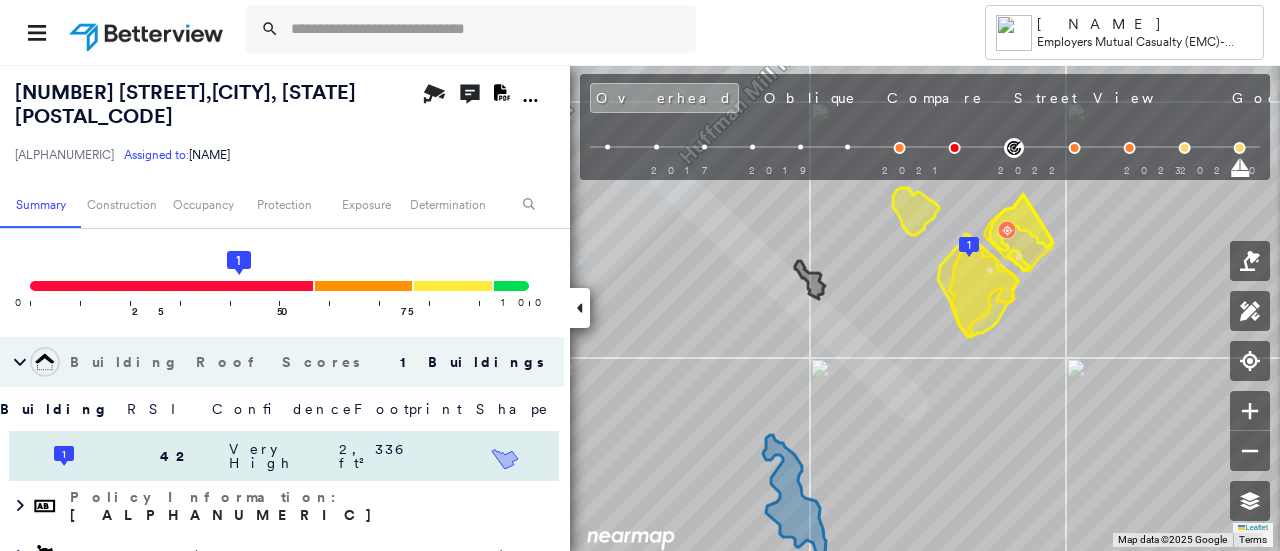 click on "1" 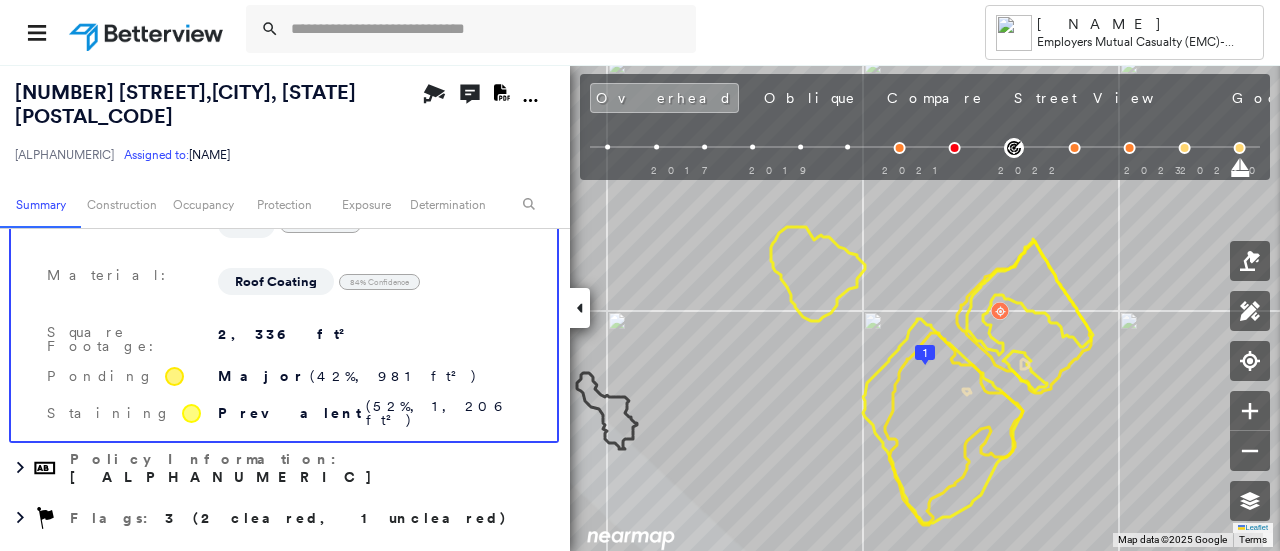 scroll, scrollTop: 0, scrollLeft: 0, axis: both 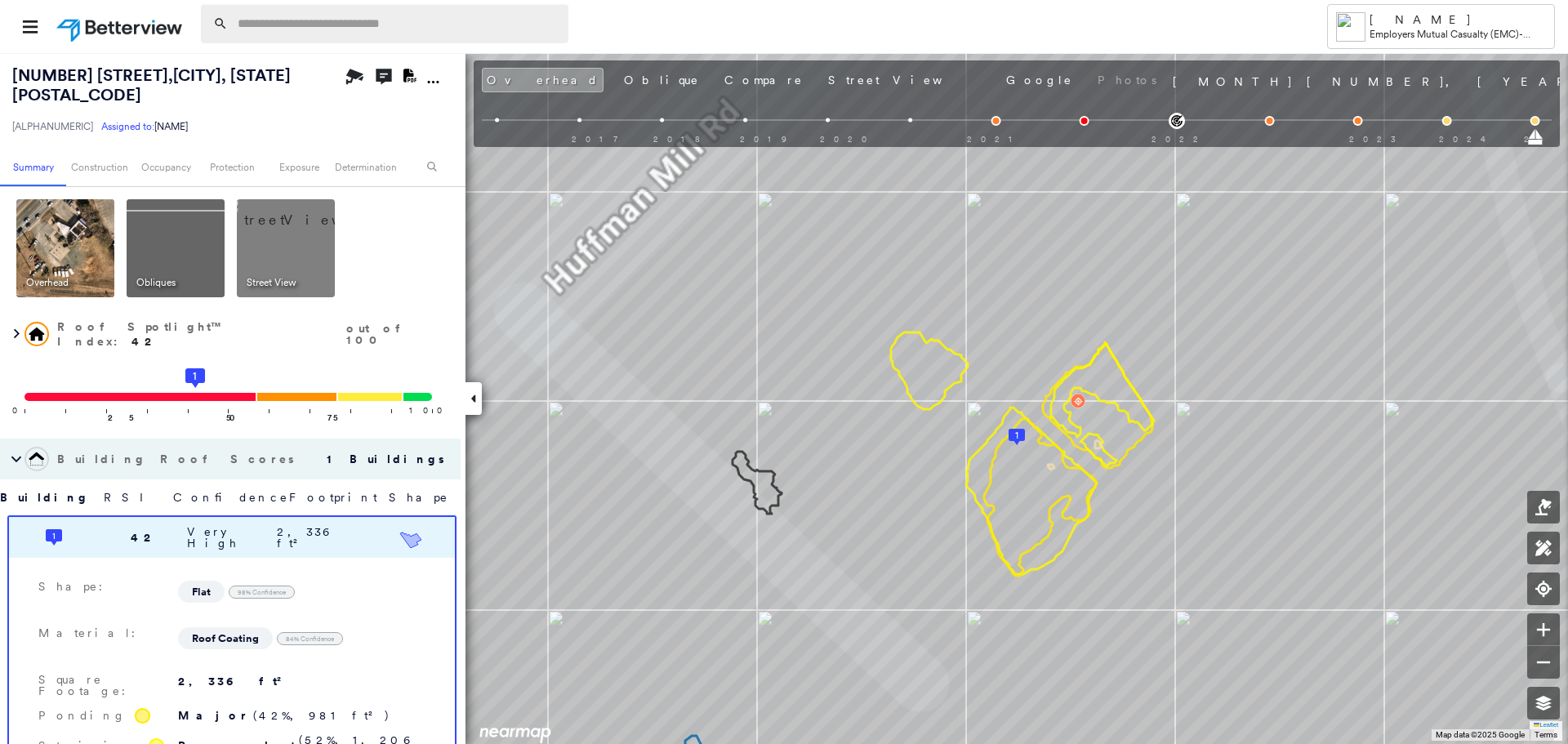 click at bounding box center (398, 24) 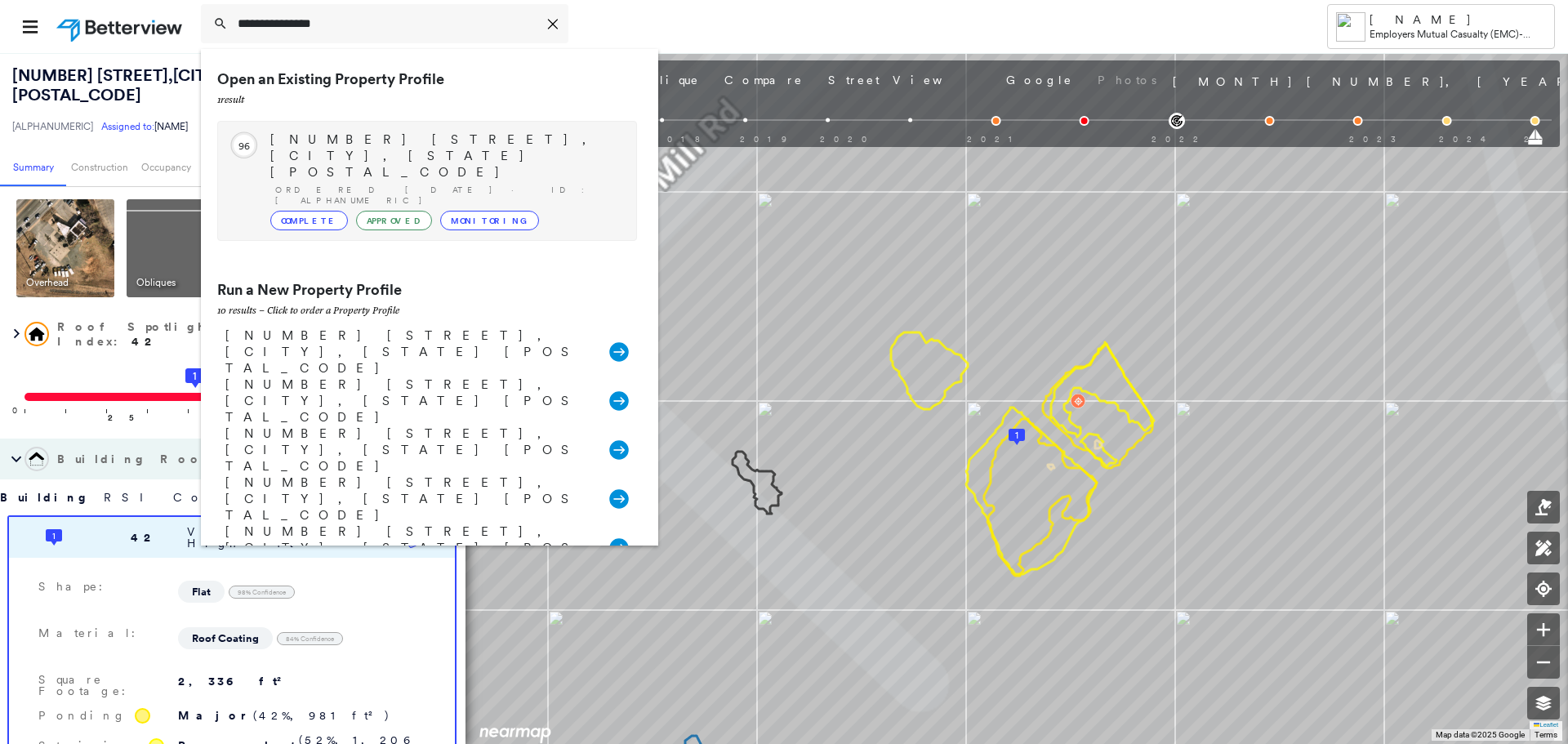 type on "**********" 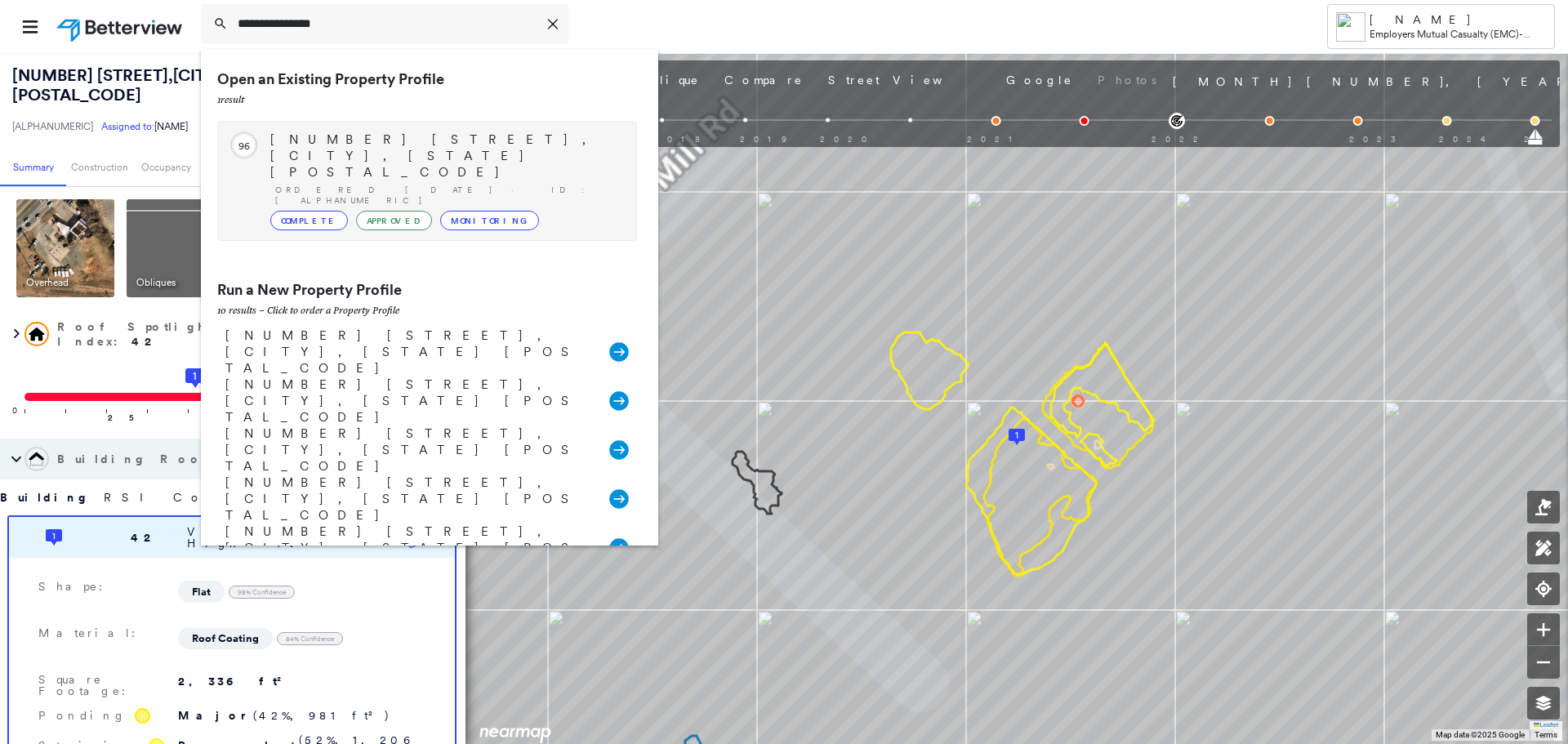 click on "Monitoring" at bounding box center (489, 221) 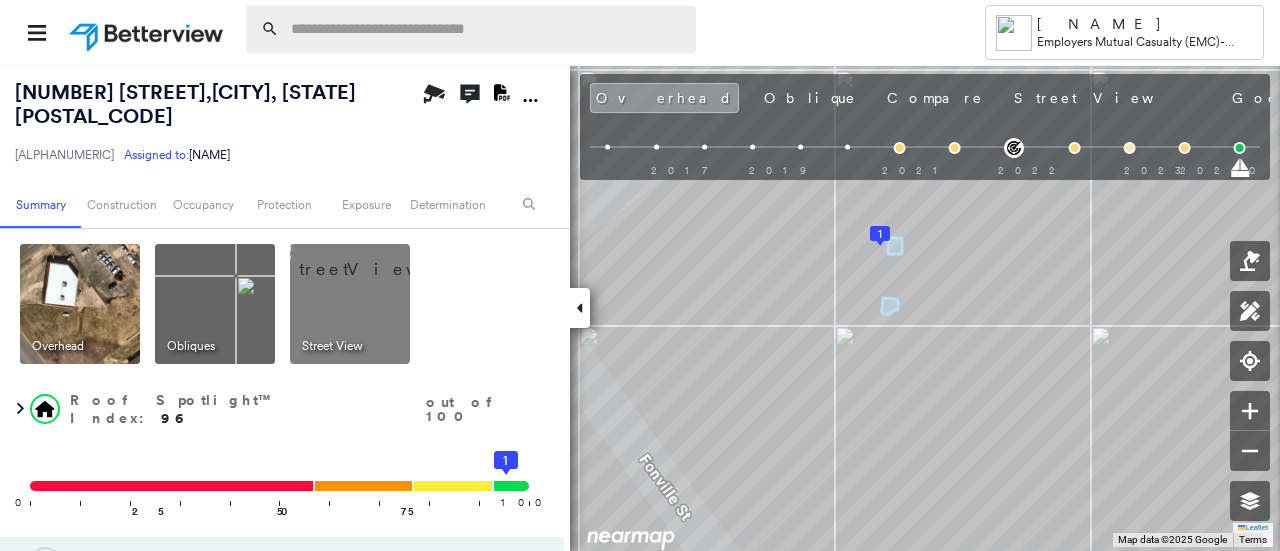 click at bounding box center (487, 29) 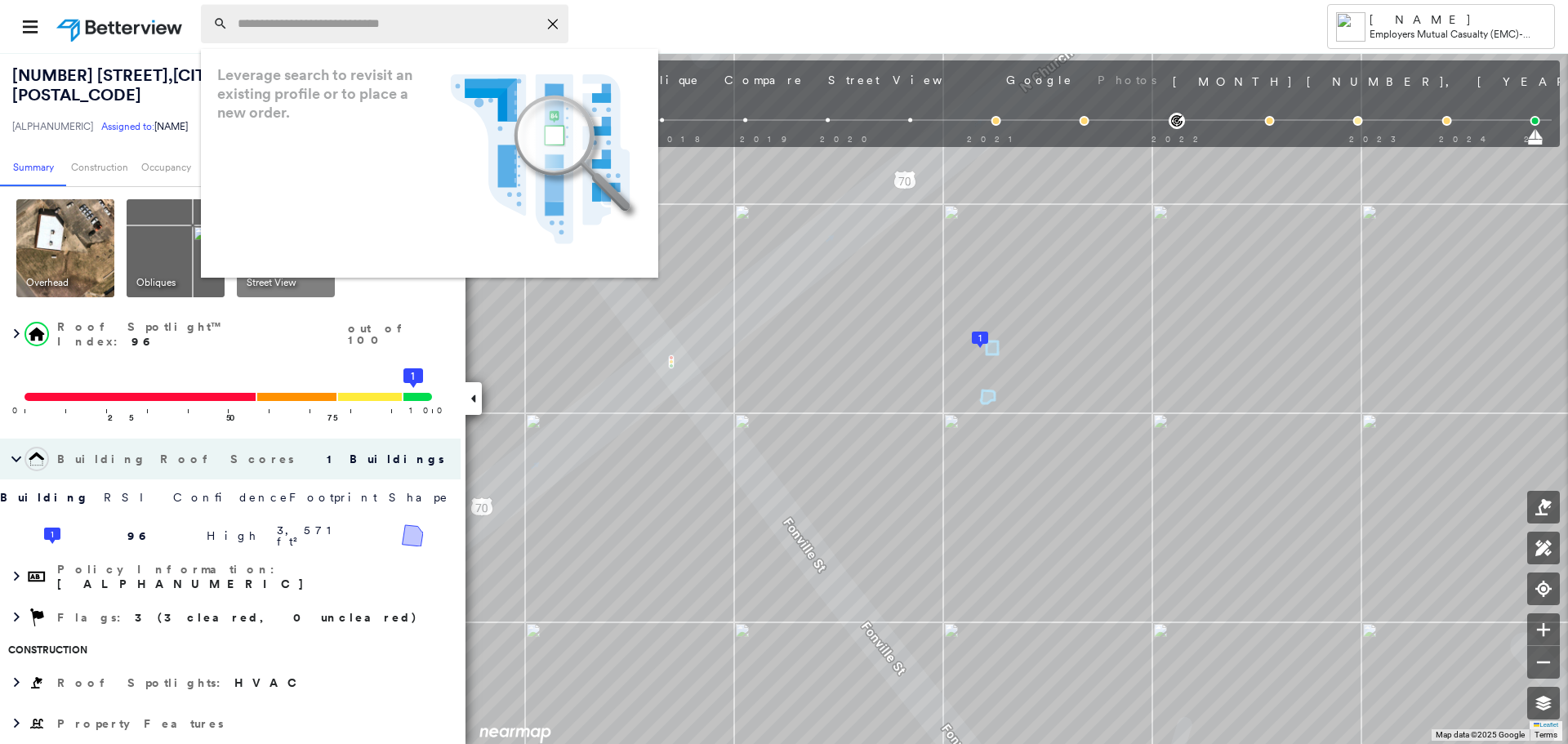 click at bounding box center (387, 24) 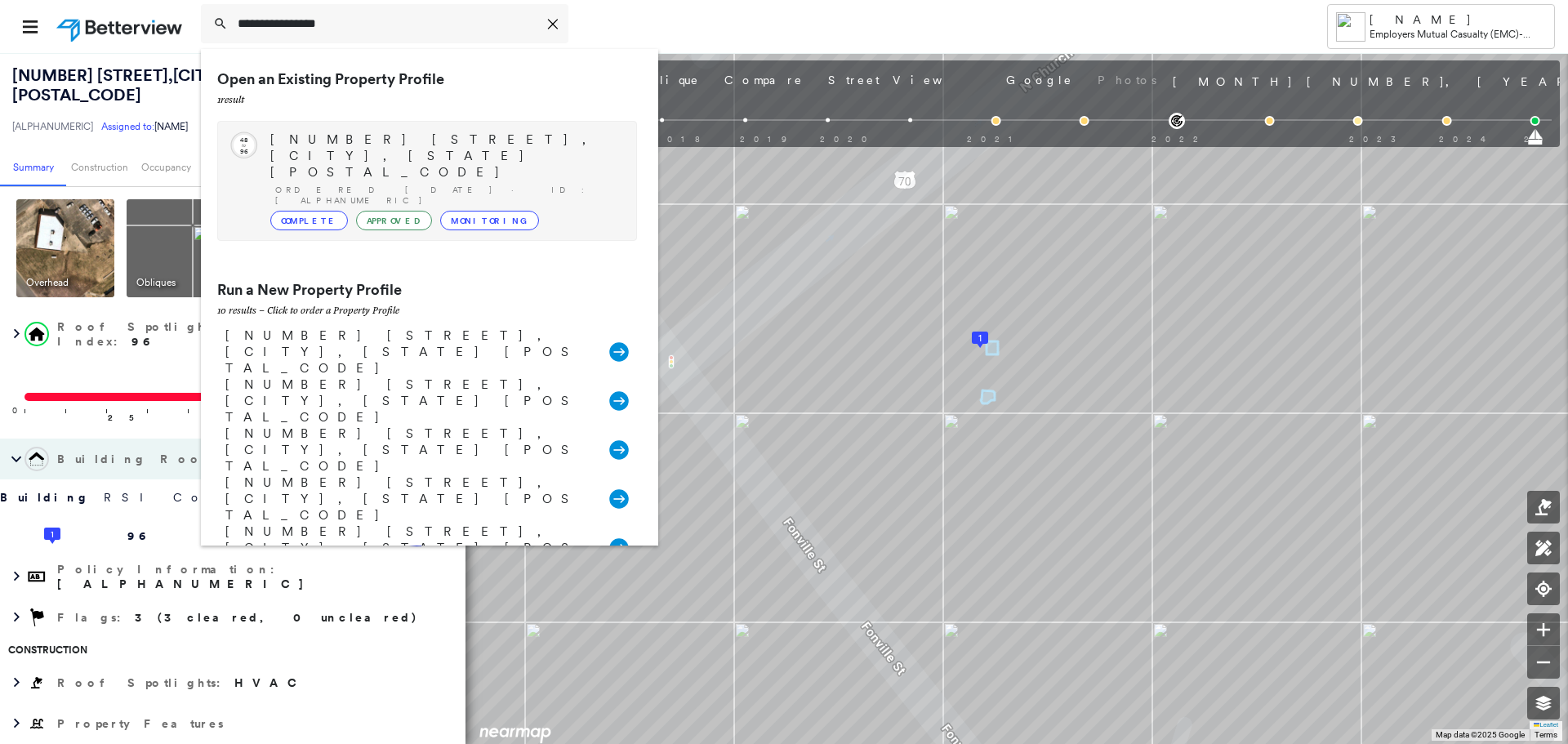type on "**********" 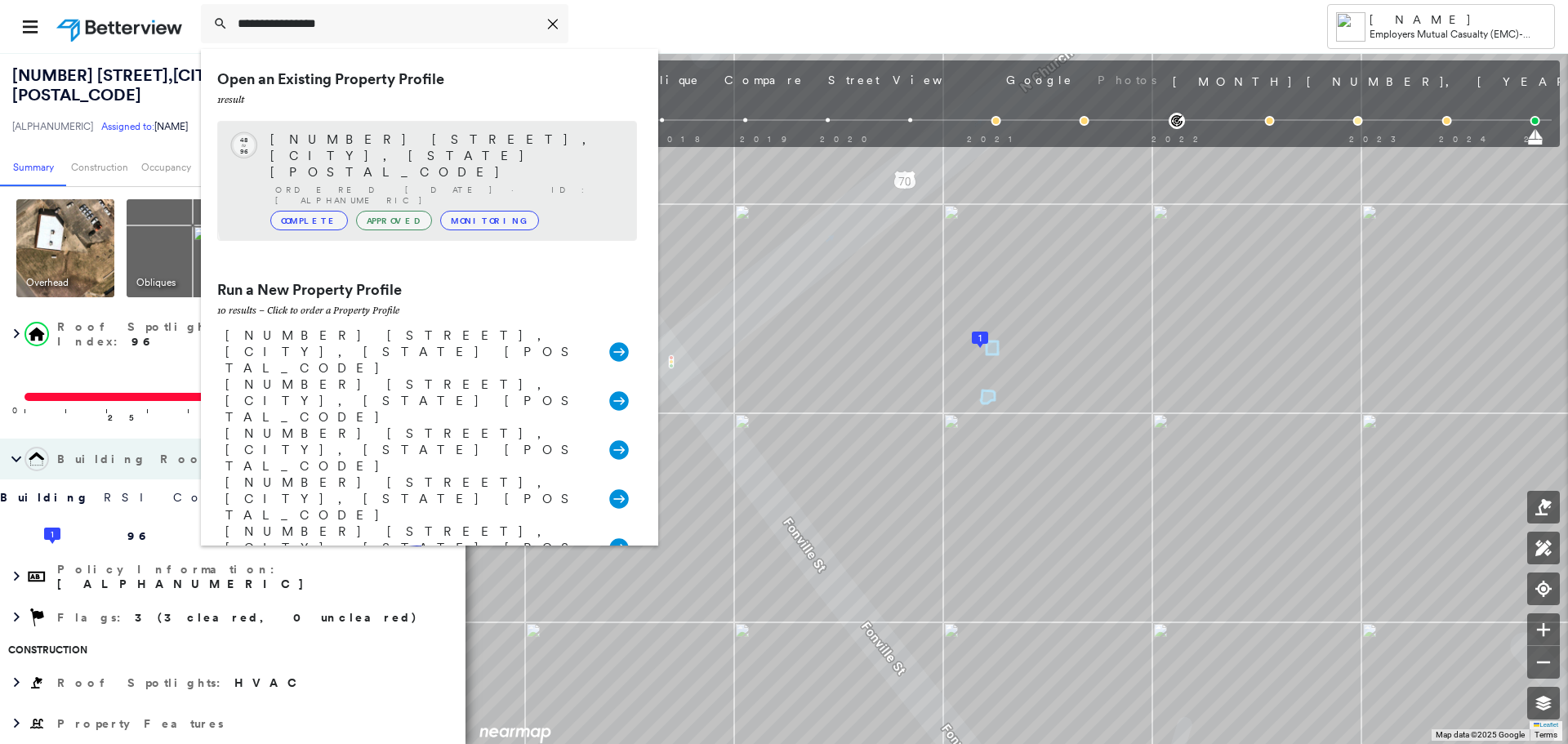 click on "Monitoring" at bounding box center [489, 221] 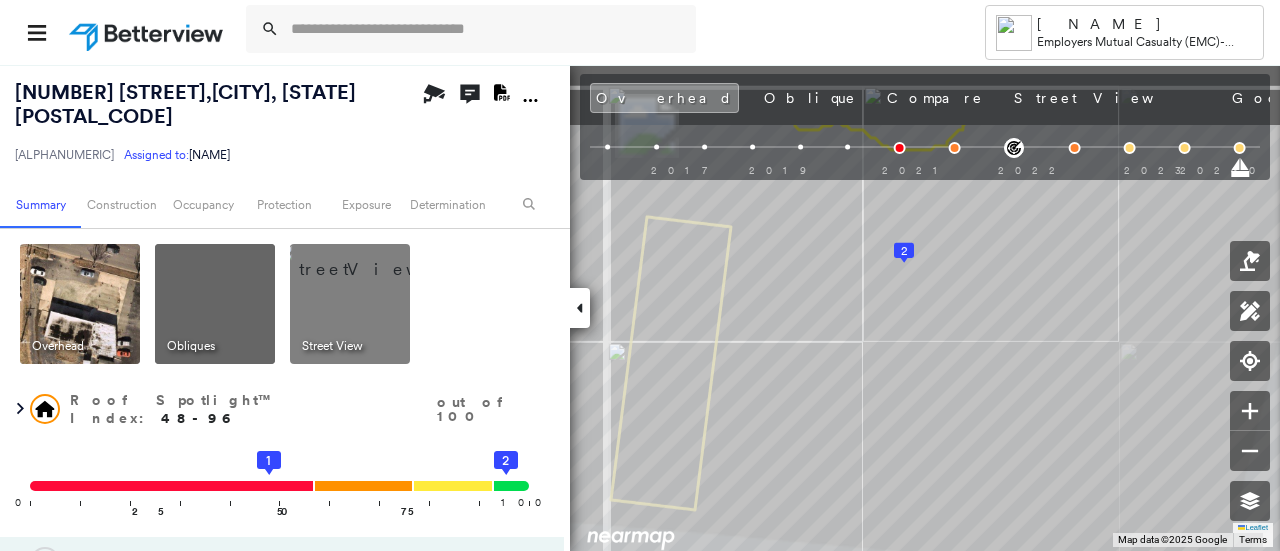 click on "Tower Mark [NAME] Employers Mutual Casualty (EMC) - [CITY] [NUMBER] [STREET], [CITY], [STATE] [POSTAL_CODE] [ALPHANUMERIC] Assigned to: [NAME] Assigned to: [NAME] [ALPHANUMERIC] Assigned to: [NAME] Open Comments Download PDF Report Summary Construction Occupancy Protection Exposure Determination Overhead Obliques Street View Roof Spotlight™ Index : [NUMBER]-[NUMBER] out of 100 0 100 25 50 1 75 2 Building Roof Scores 2 Buildings Building RSI Confidence Footprint Shape 1 [NUMBER] Very High [NUMBER] ft² Shape: Flat [NUMBER]% Confidence Material: Roof Coating [NUMBER]% Confidence Square Footage: [NUMBER] ft² Ponding Major ( [NUMBER]%, [NUMBER] ft² ) Staining Prevalent ( [NUMBER]%, [NUMBER] ft² ) 2 [NUMBER] High [NUMBER] ft² Shape: Gable [NUMBER]% Confidence Material: Asphalt Shingle [NUMBER]% Confidence Square Footage: [NUMBER] ft² Policy Information : [ALPHANUMERIC] Flags : [NUMBER] ([NUMBER] cleared, [NUMBER] uncleared) Construction Roof Spotlights : Ponding, Staining, Vent Property Features : Shipping Container Roof Size & Shape : 2 buildings Assessor and MLS Details Property Lookup" at bounding box center [640, 275] 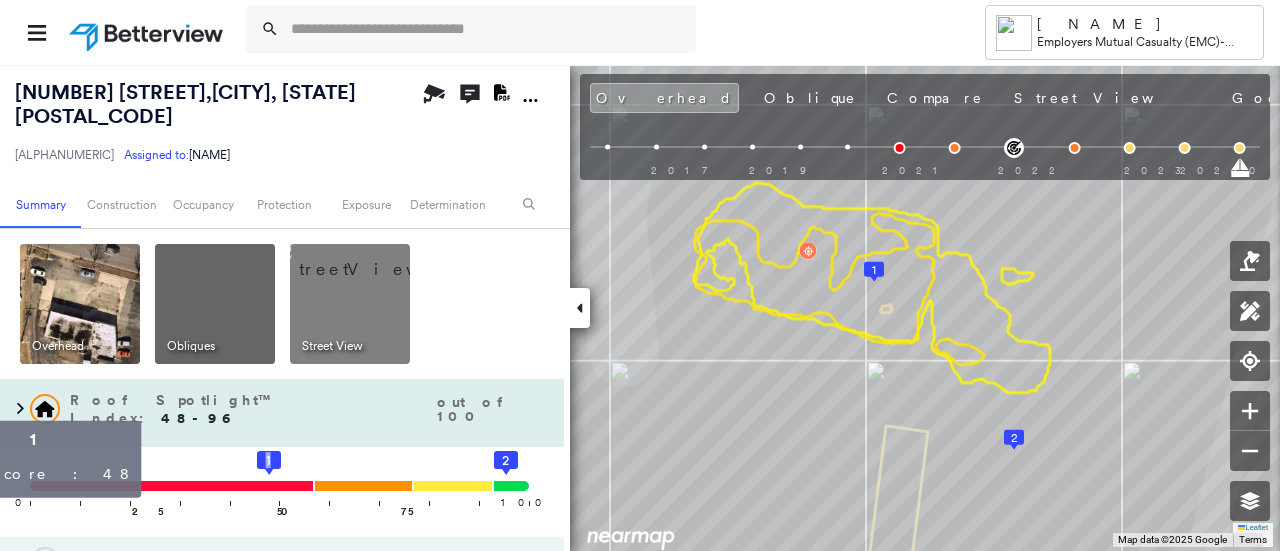 click on "1" 